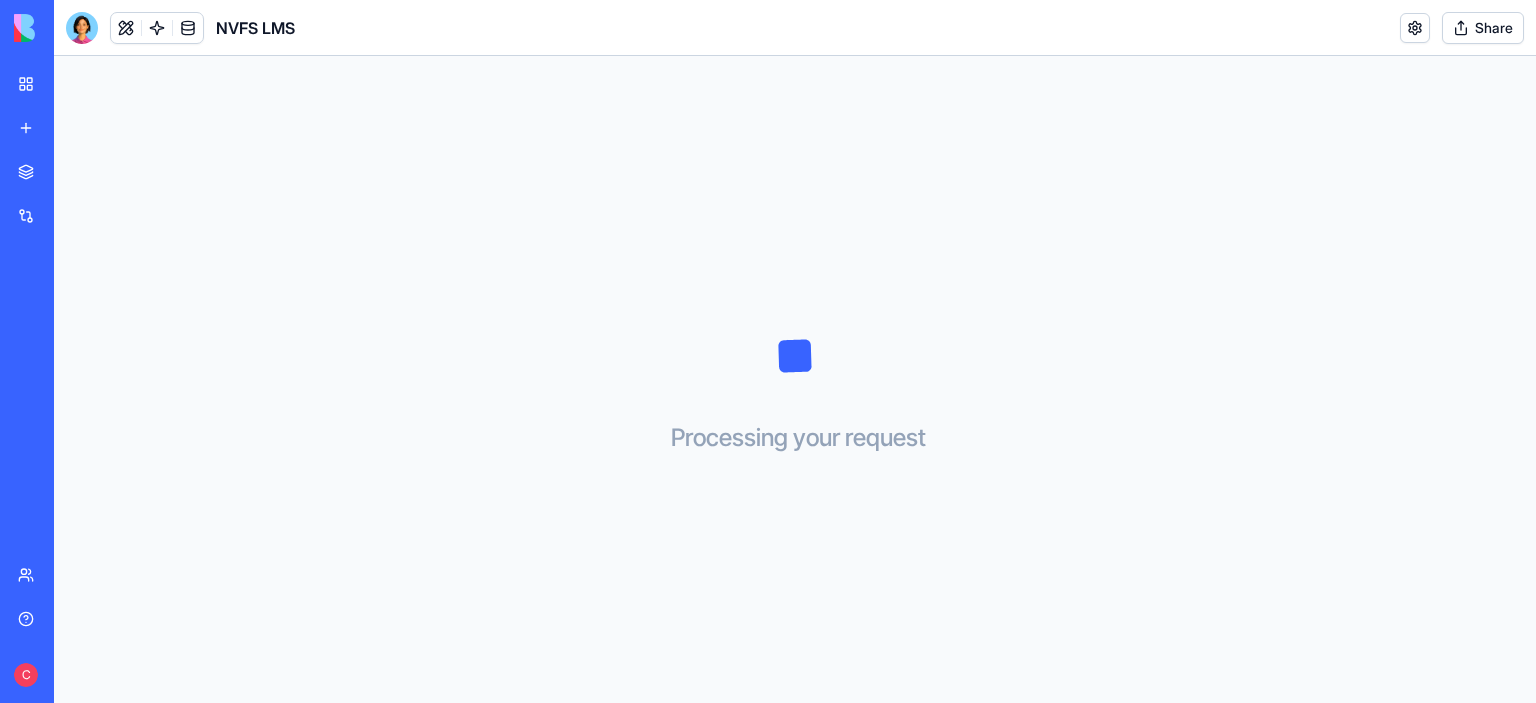 scroll, scrollTop: 0, scrollLeft: 0, axis: both 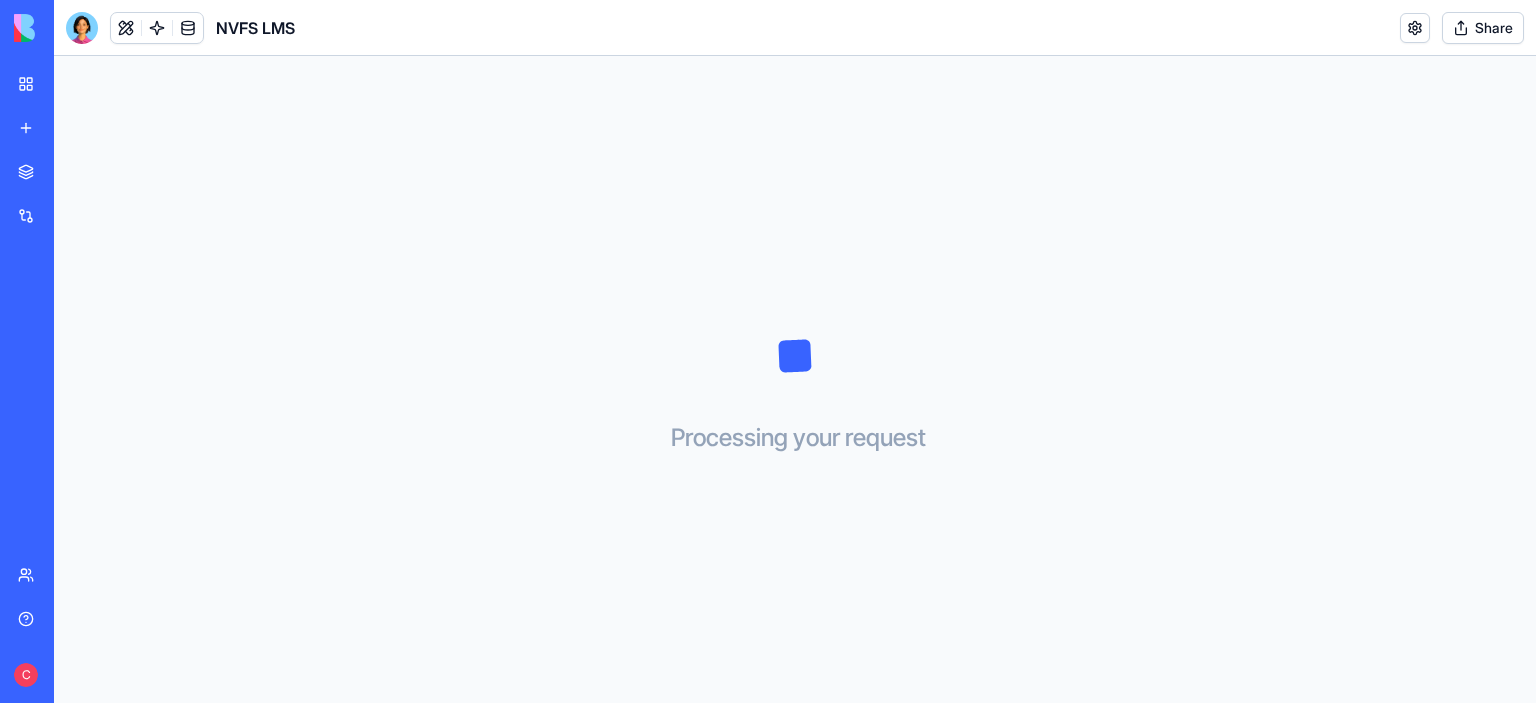 click on "Social Media Content Generator" at bounding box center [23, 356] 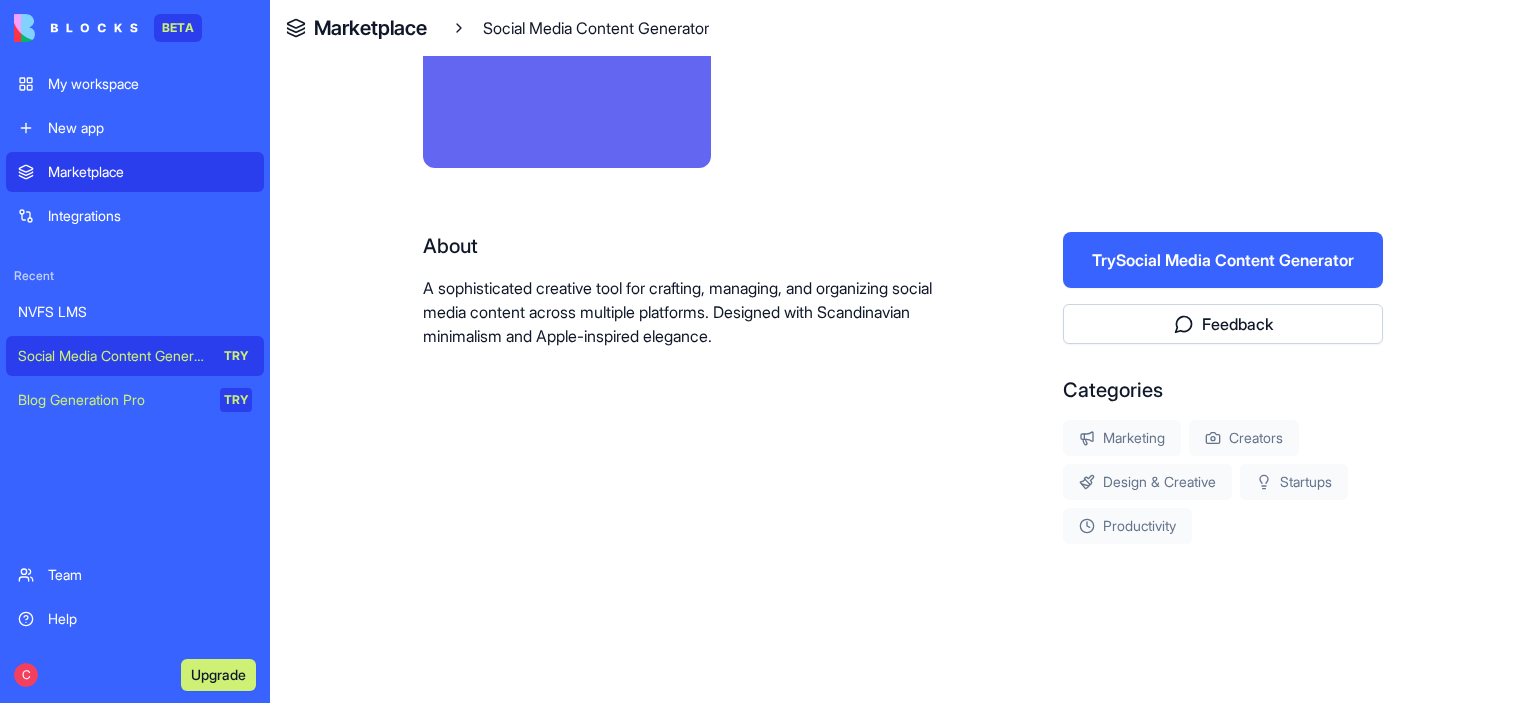 scroll, scrollTop: 0, scrollLeft: 0, axis: both 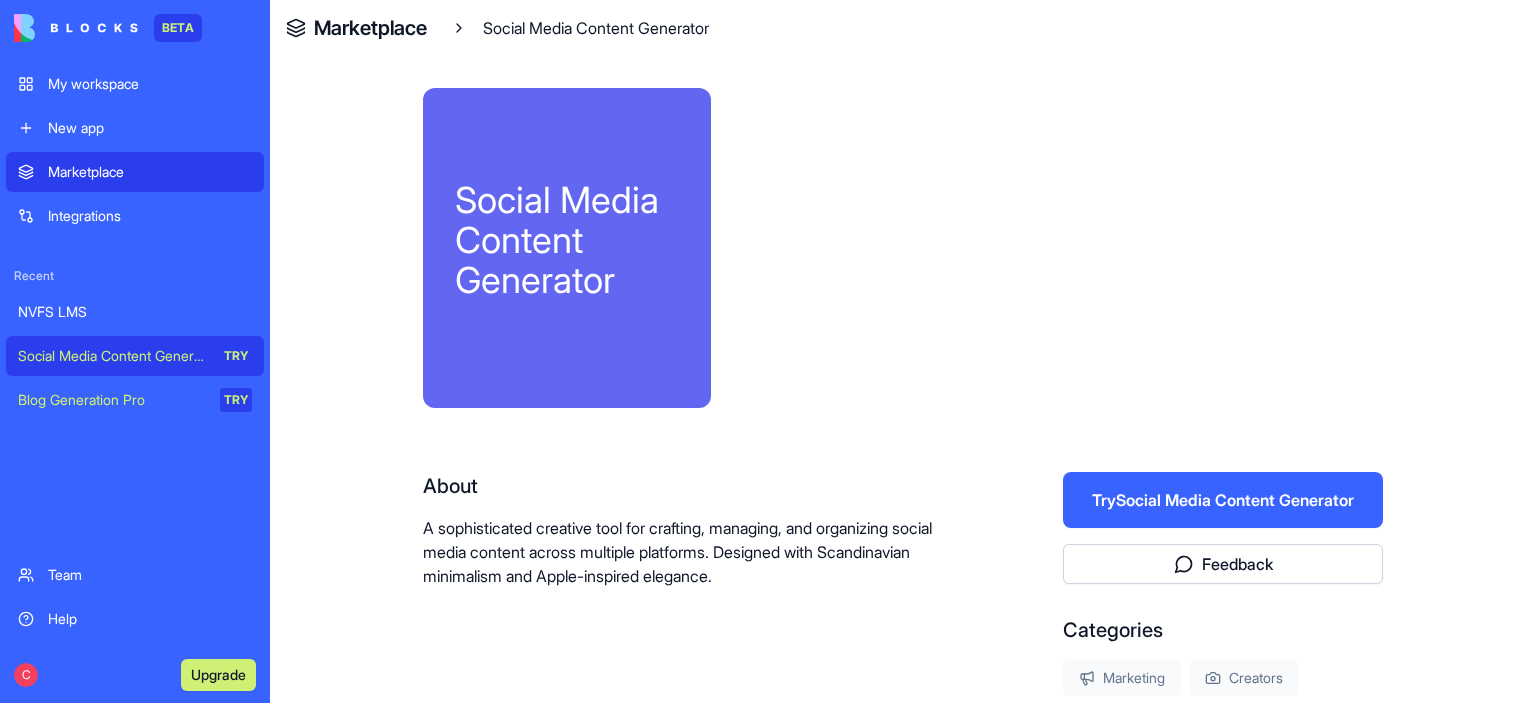 click on "Try  Social Media Content Generator" at bounding box center (1223, 500) 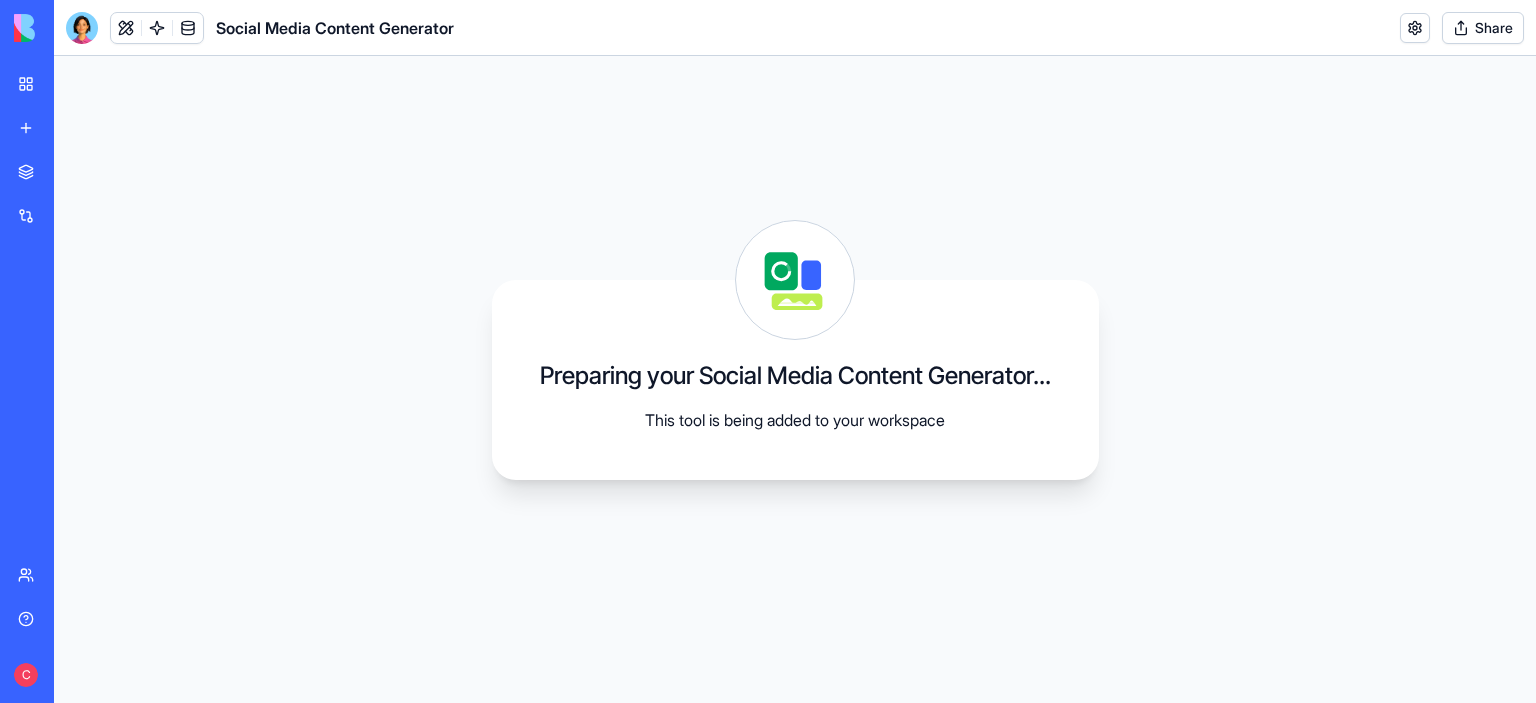 click on "Blog Generation Pro" at bounding box center (23, 400) 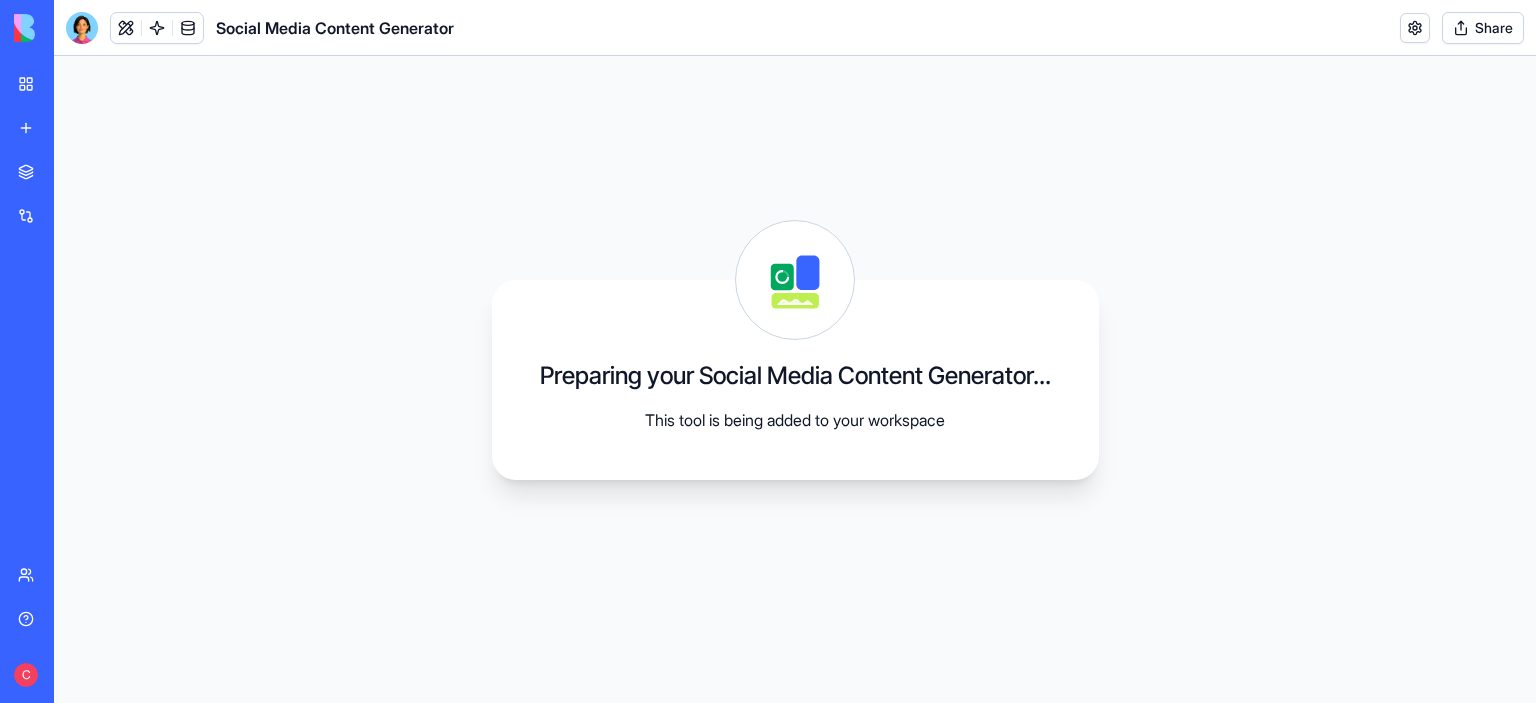click on "TRY" at bounding box center [58, 400] 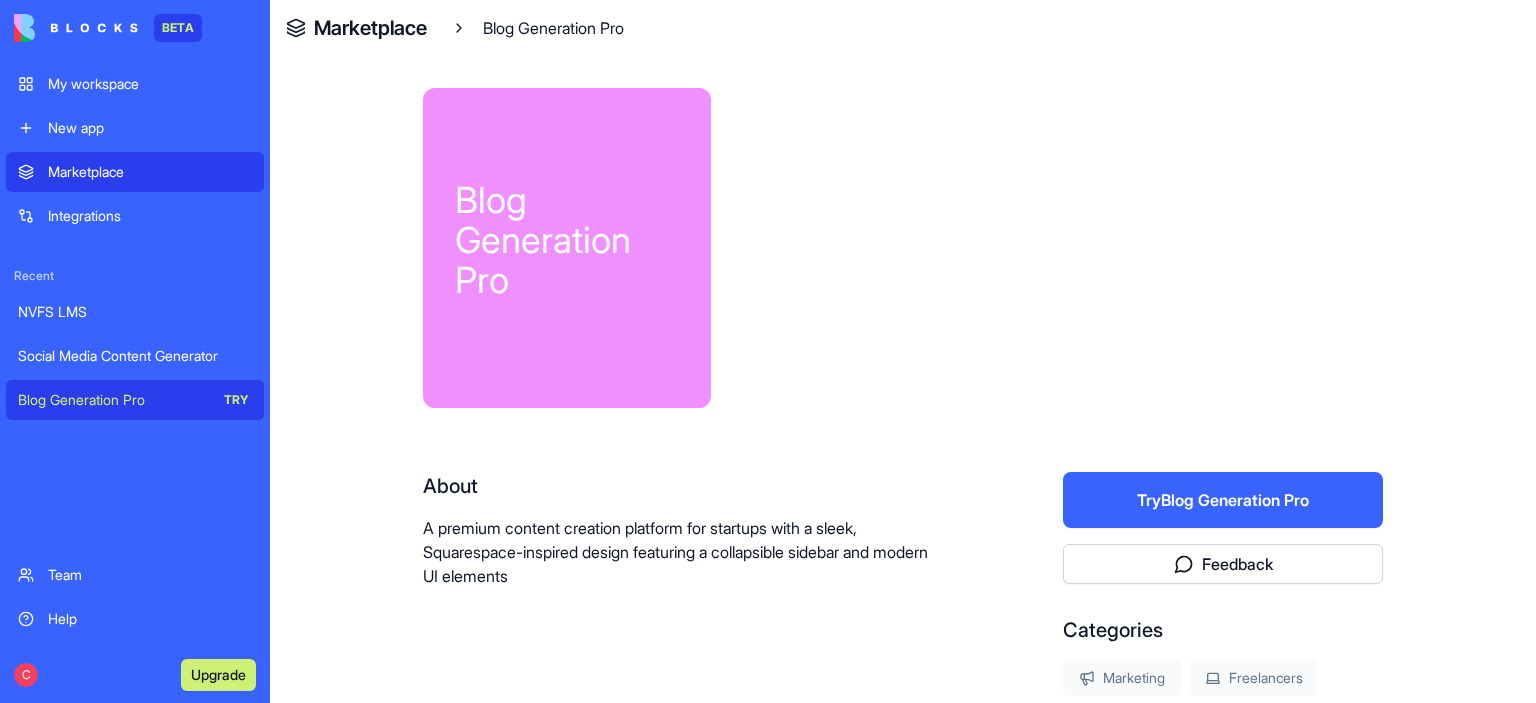 click on "Try  Blog Generation Pro" at bounding box center [1223, 500] 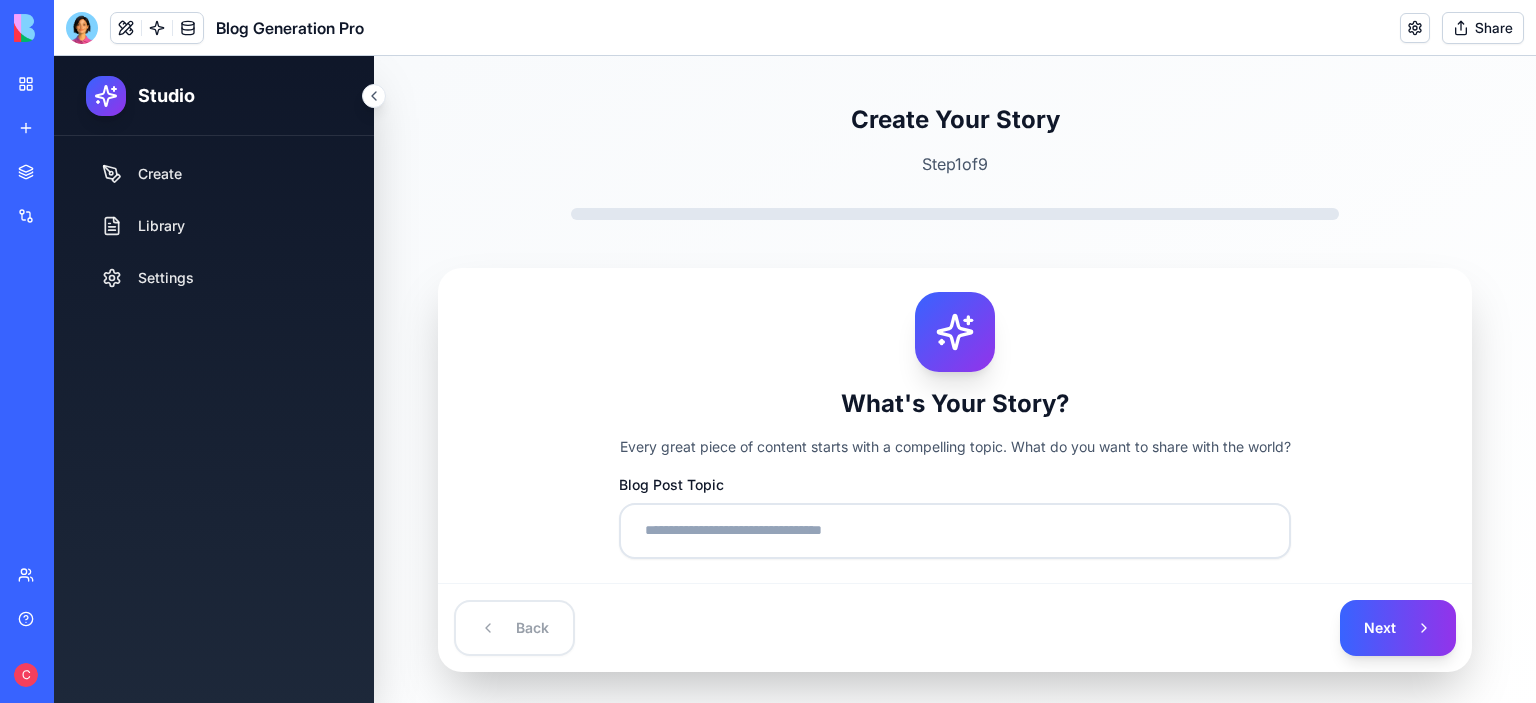 scroll, scrollTop: 32, scrollLeft: 0, axis: vertical 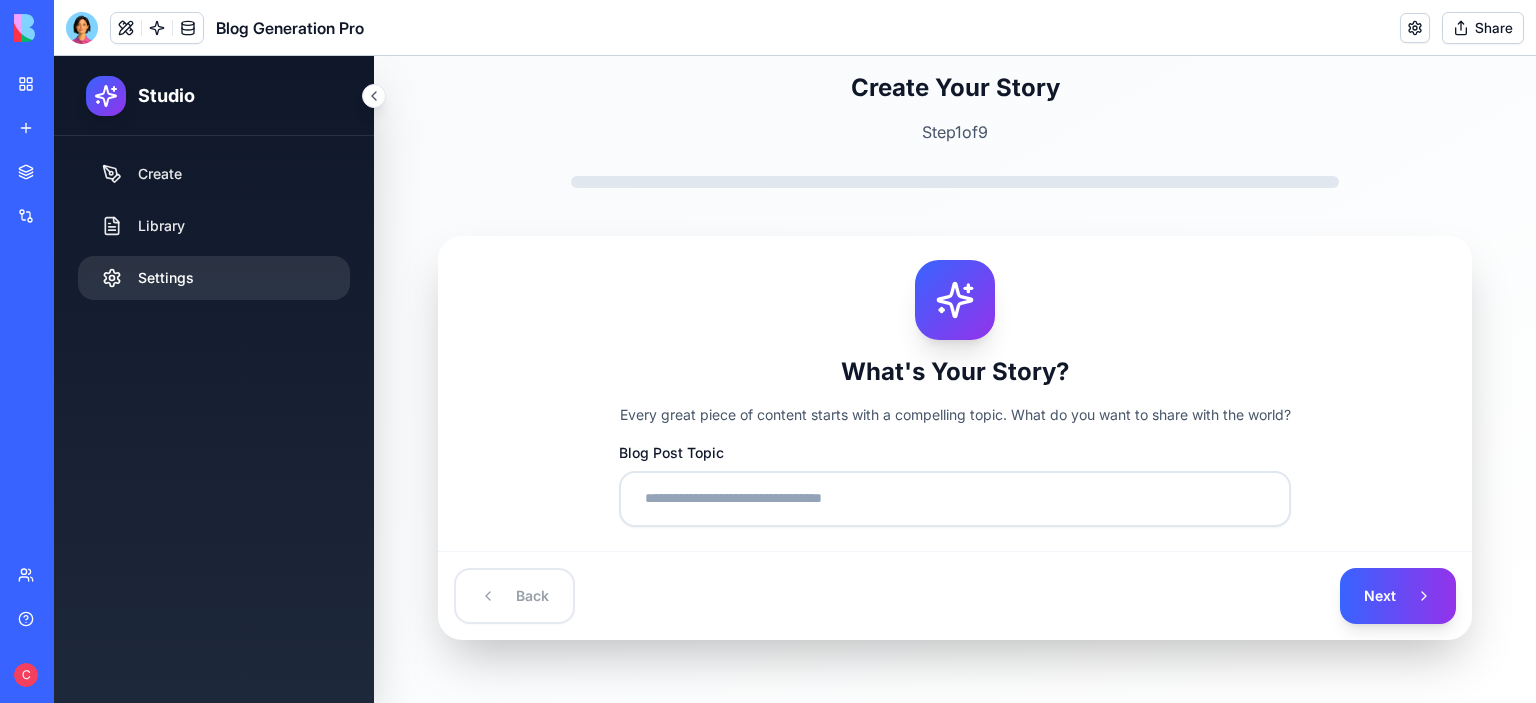 click on "Settings" at bounding box center (214, 278) 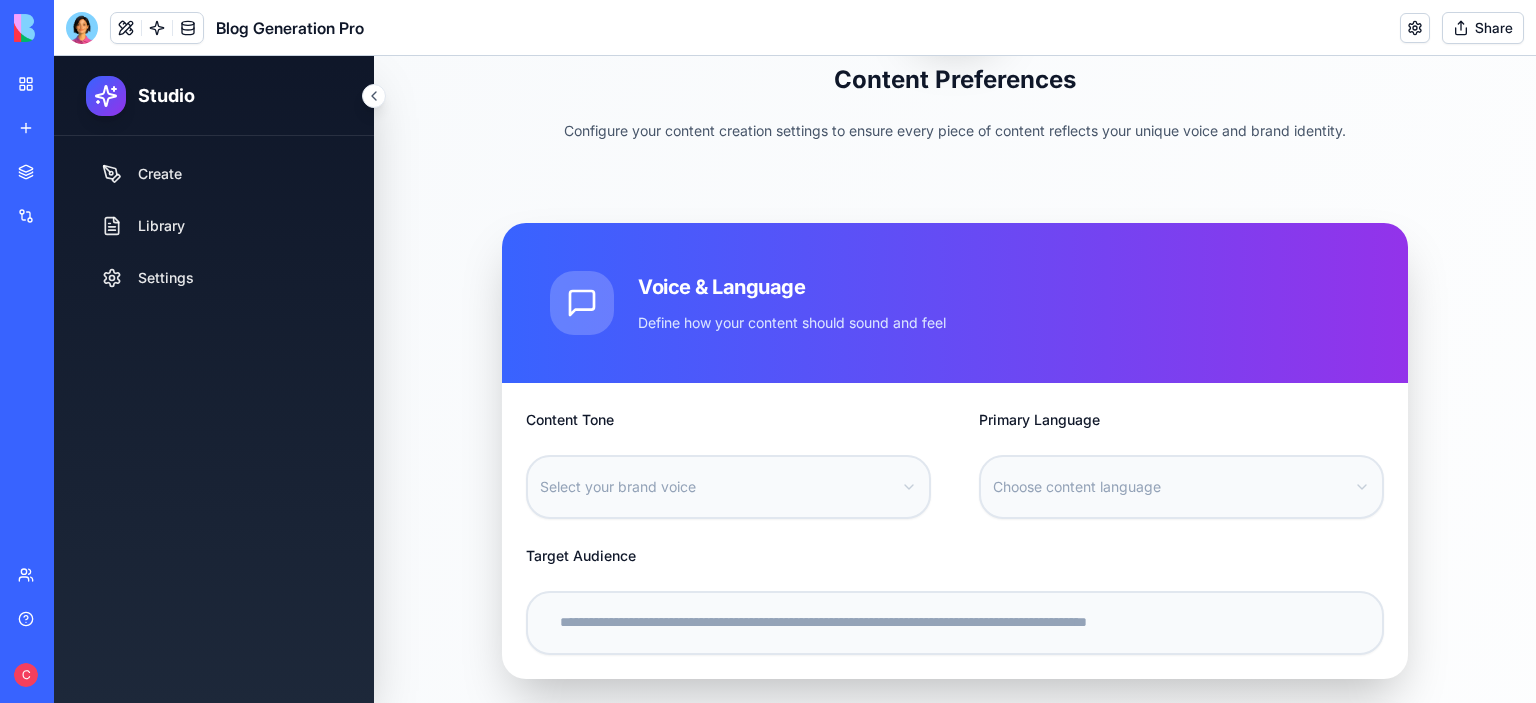 scroll, scrollTop: 243, scrollLeft: 0, axis: vertical 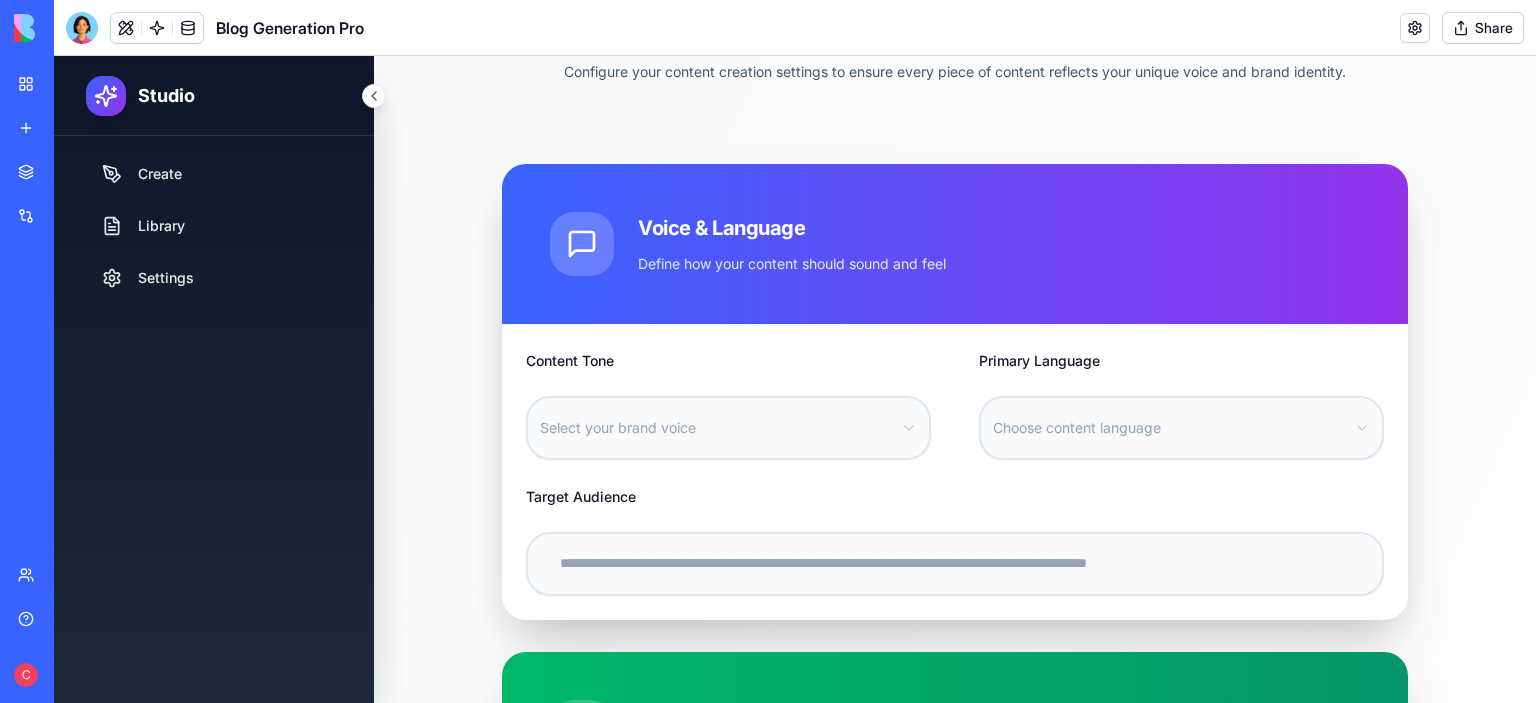 click on "**********" at bounding box center (795, 1119) 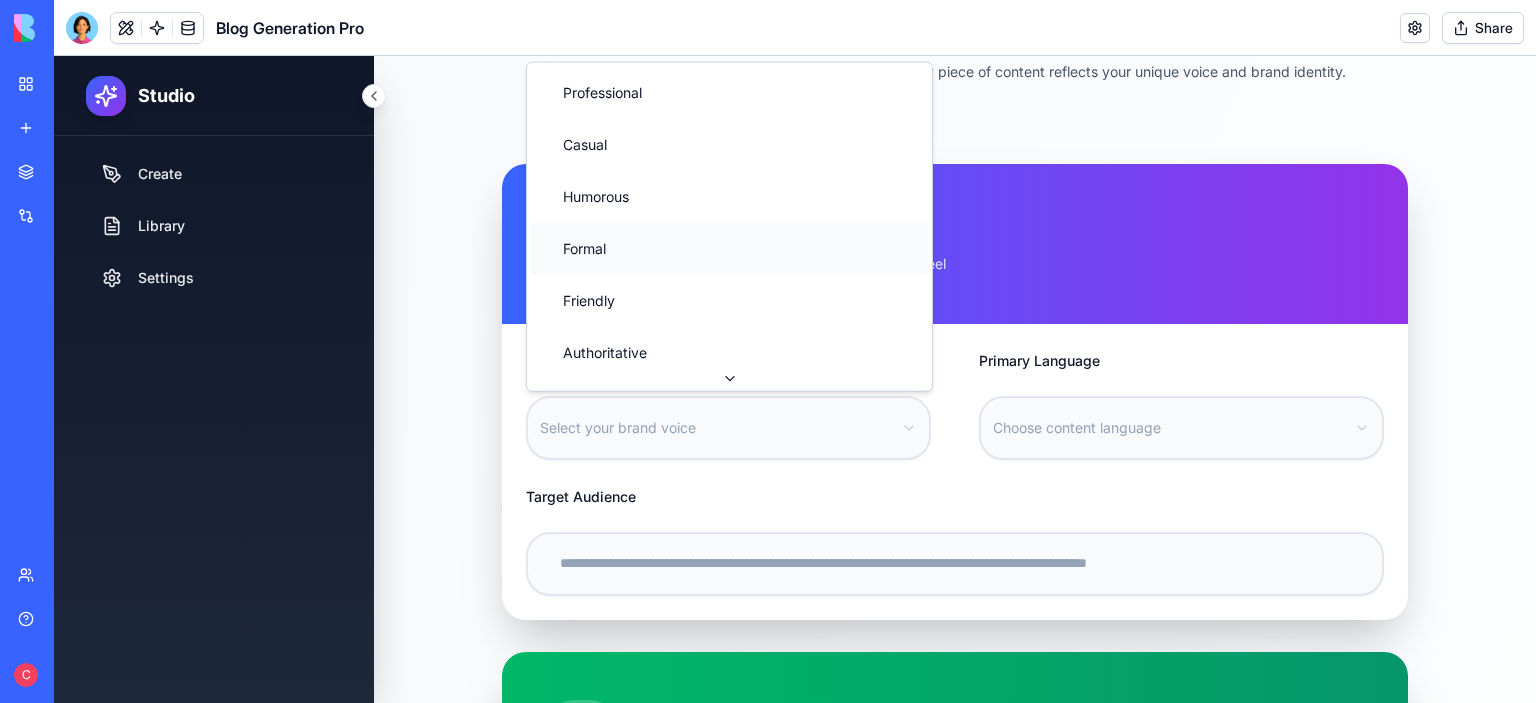 select on "******" 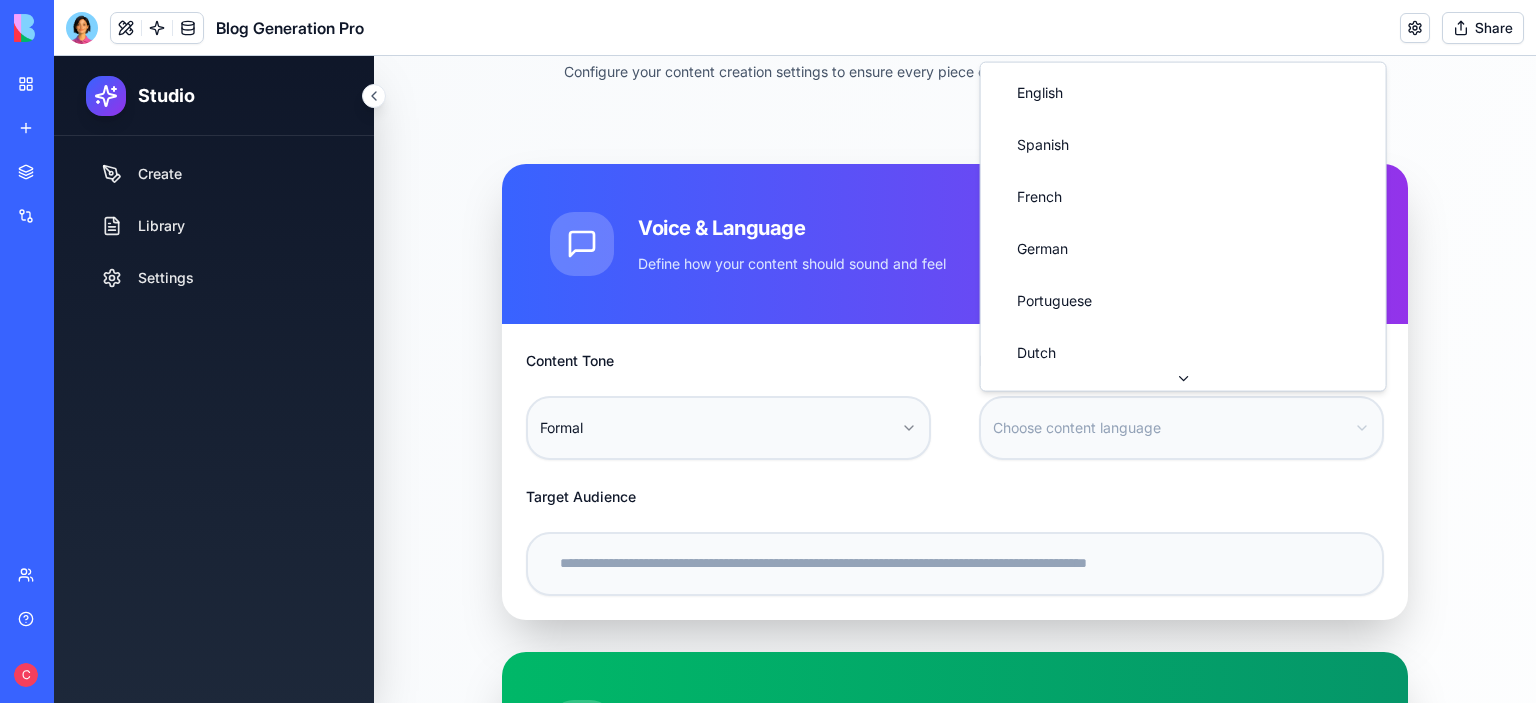 click on "**********" at bounding box center (795, 1119) 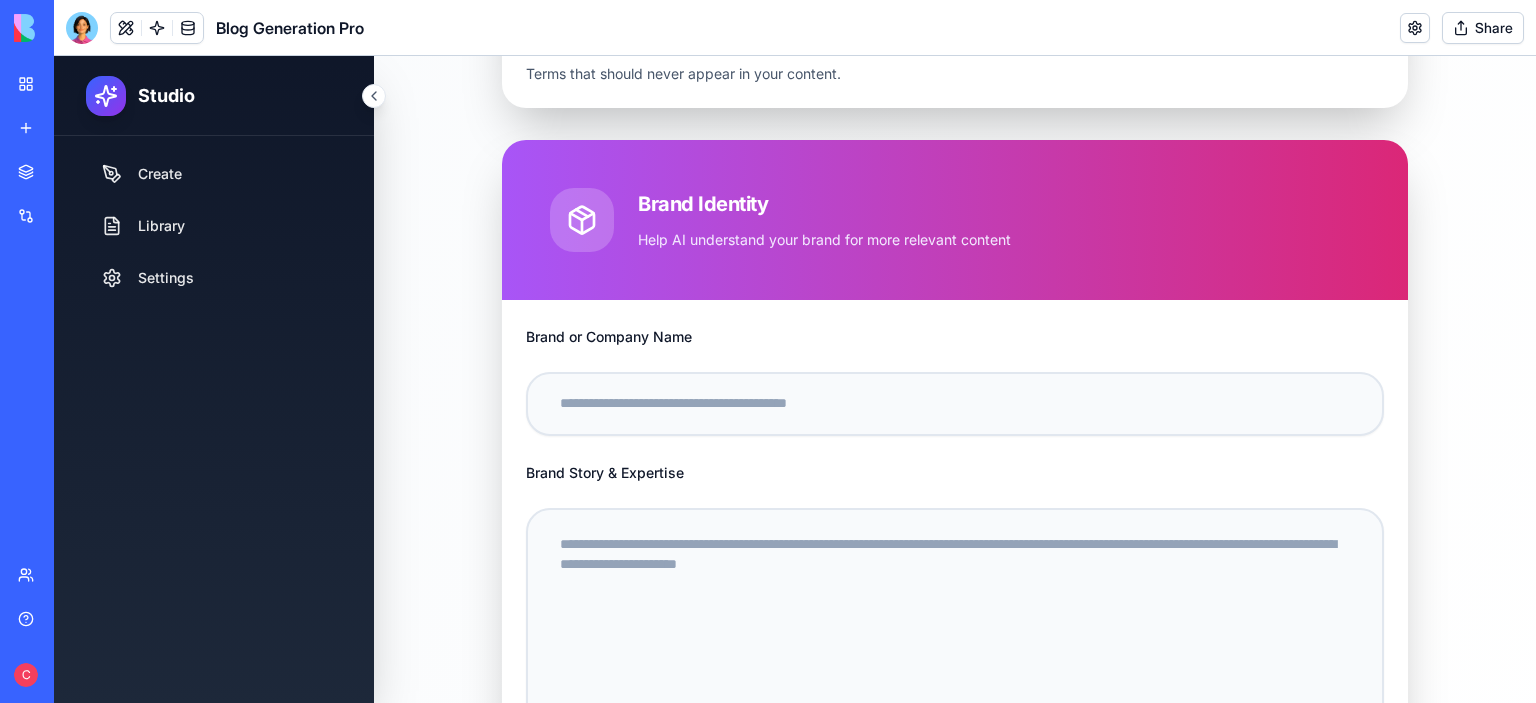 scroll, scrollTop: 1962, scrollLeft: 0, axis: vertical 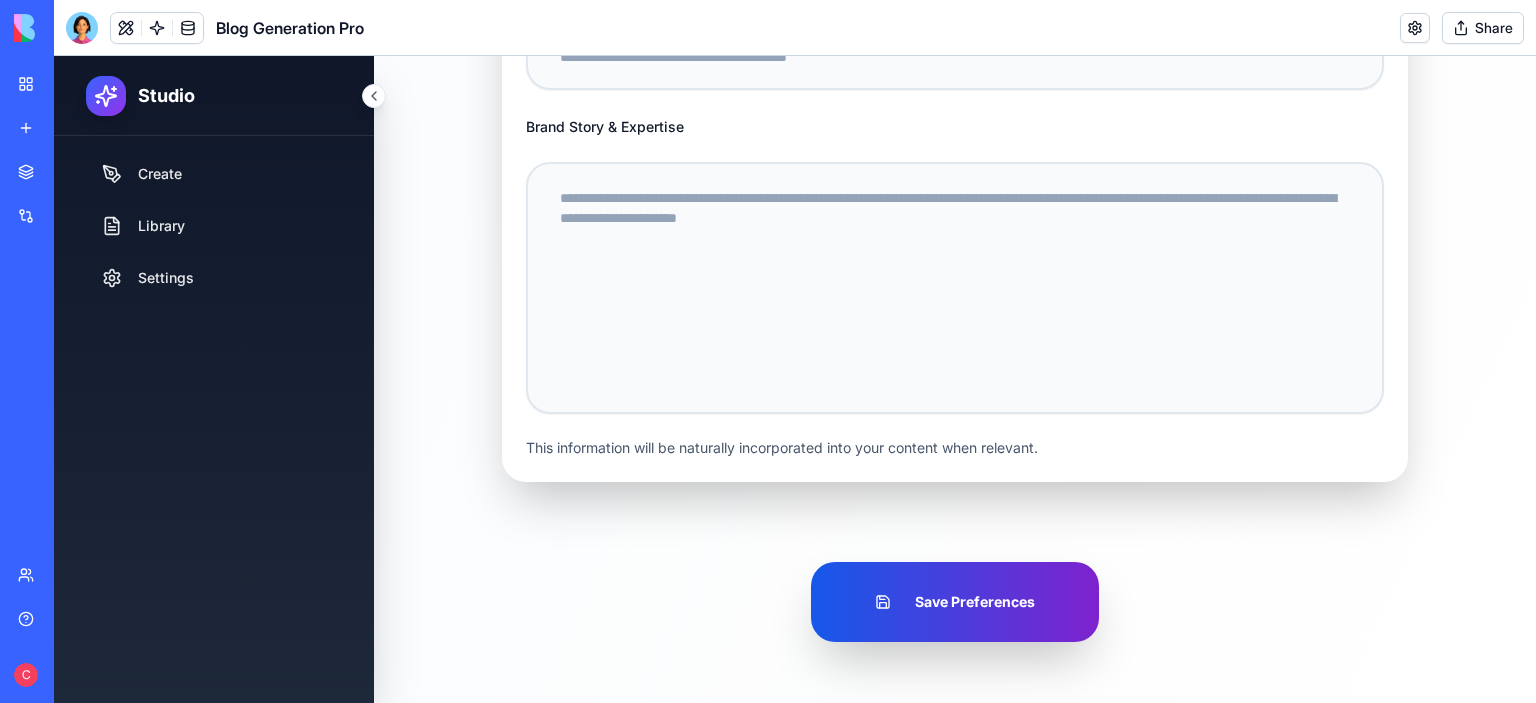 click on "Save Preferences" at bounding box center (955, 602) 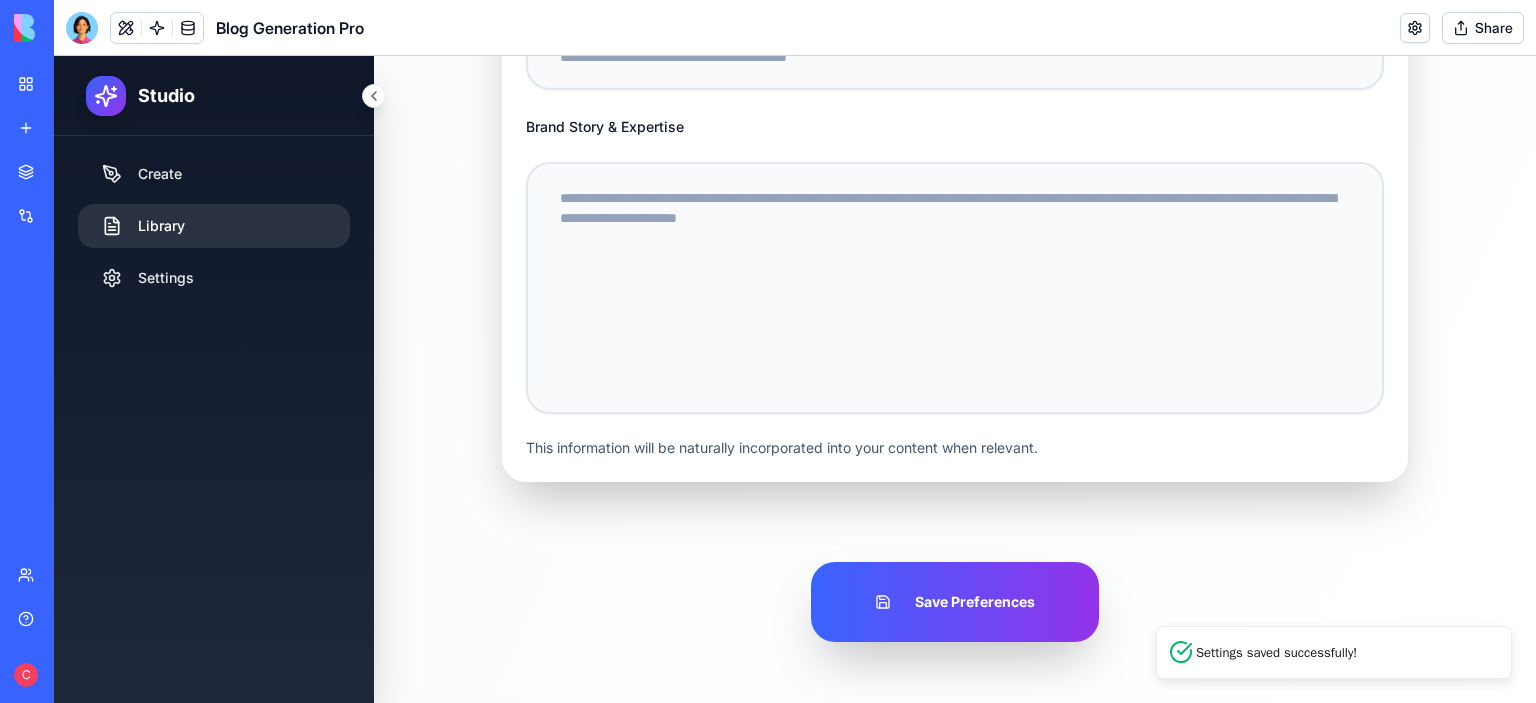 click on "Library" at bounding box center (214, 226) 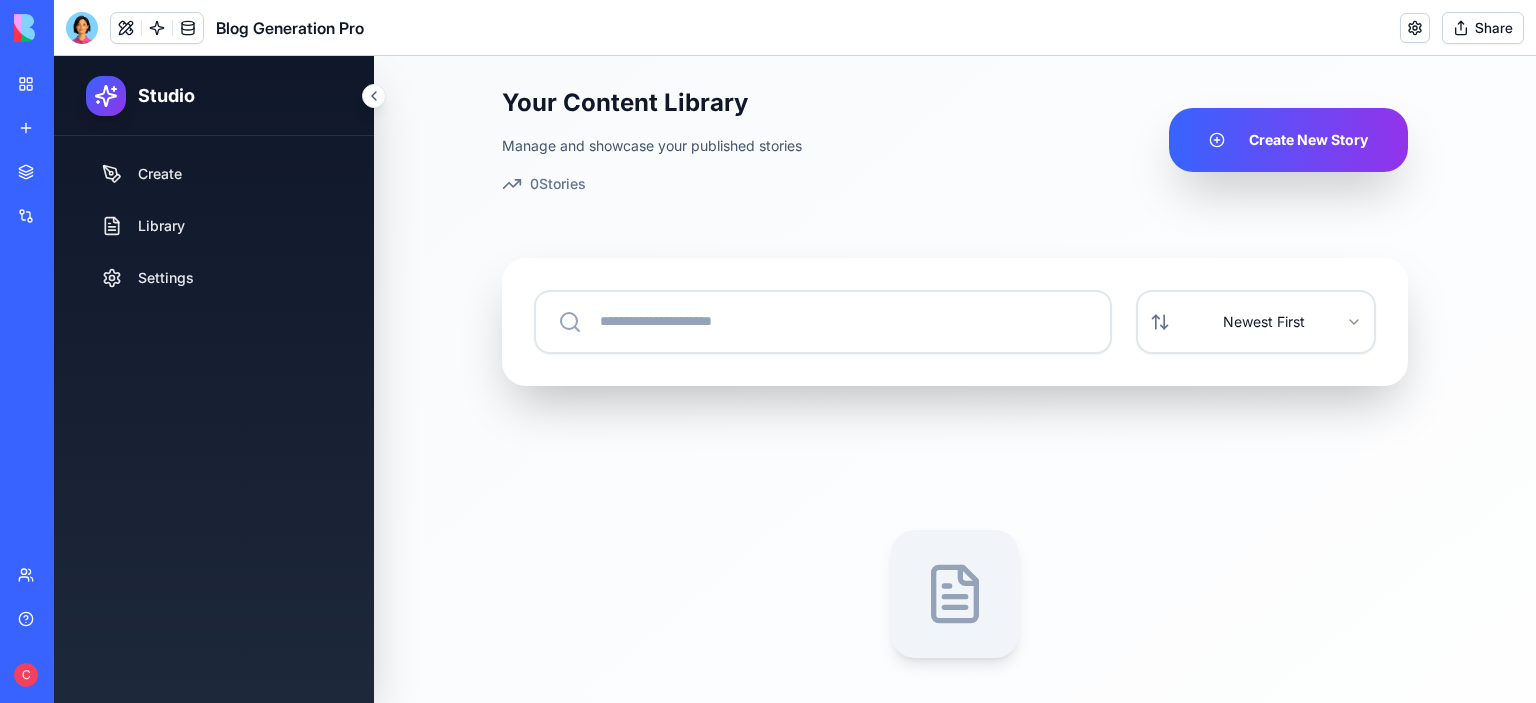 scroll, scrollTop: 0, scrollLeft: 0, axis: both 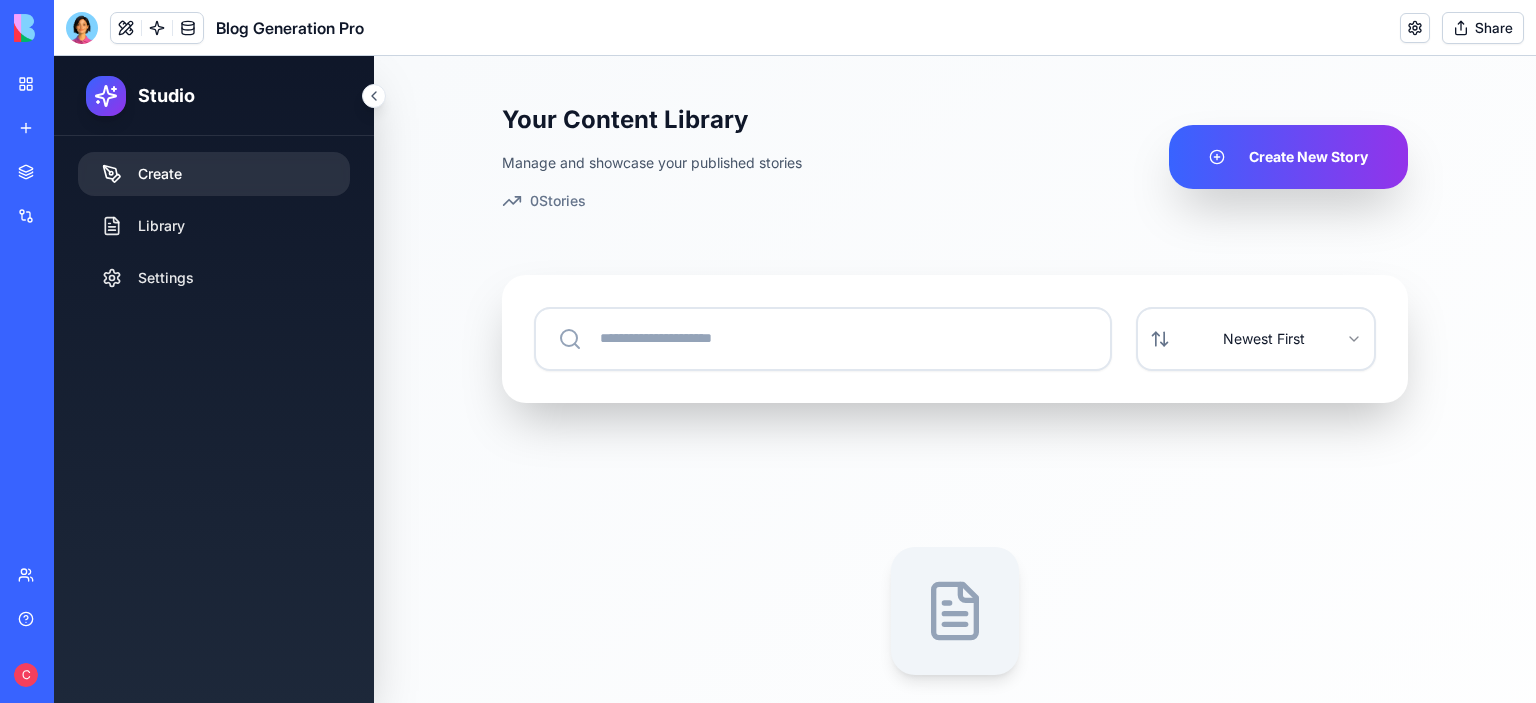 click on "Create" at bounding box center [214, 174] 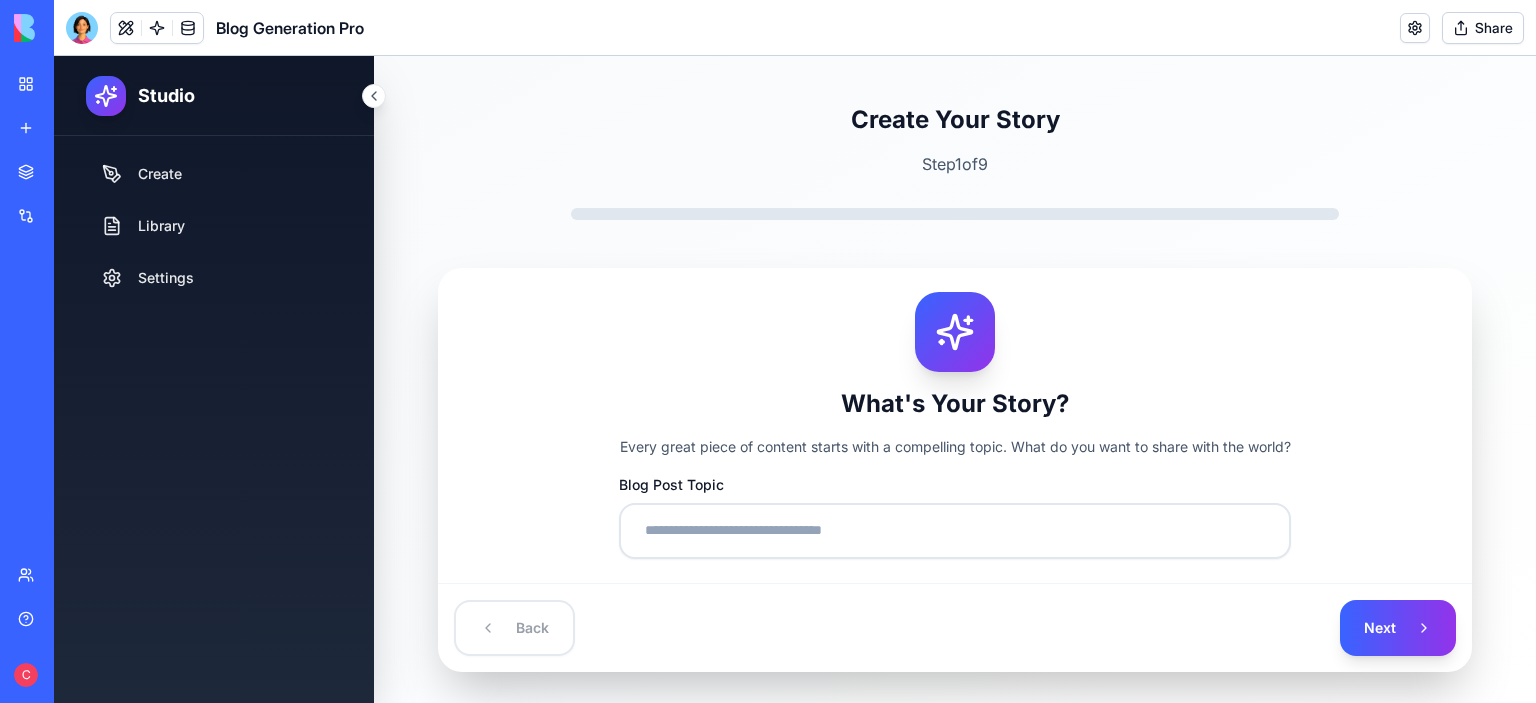 click on "Social Media Content Generator" at bounding box center [46, 356] 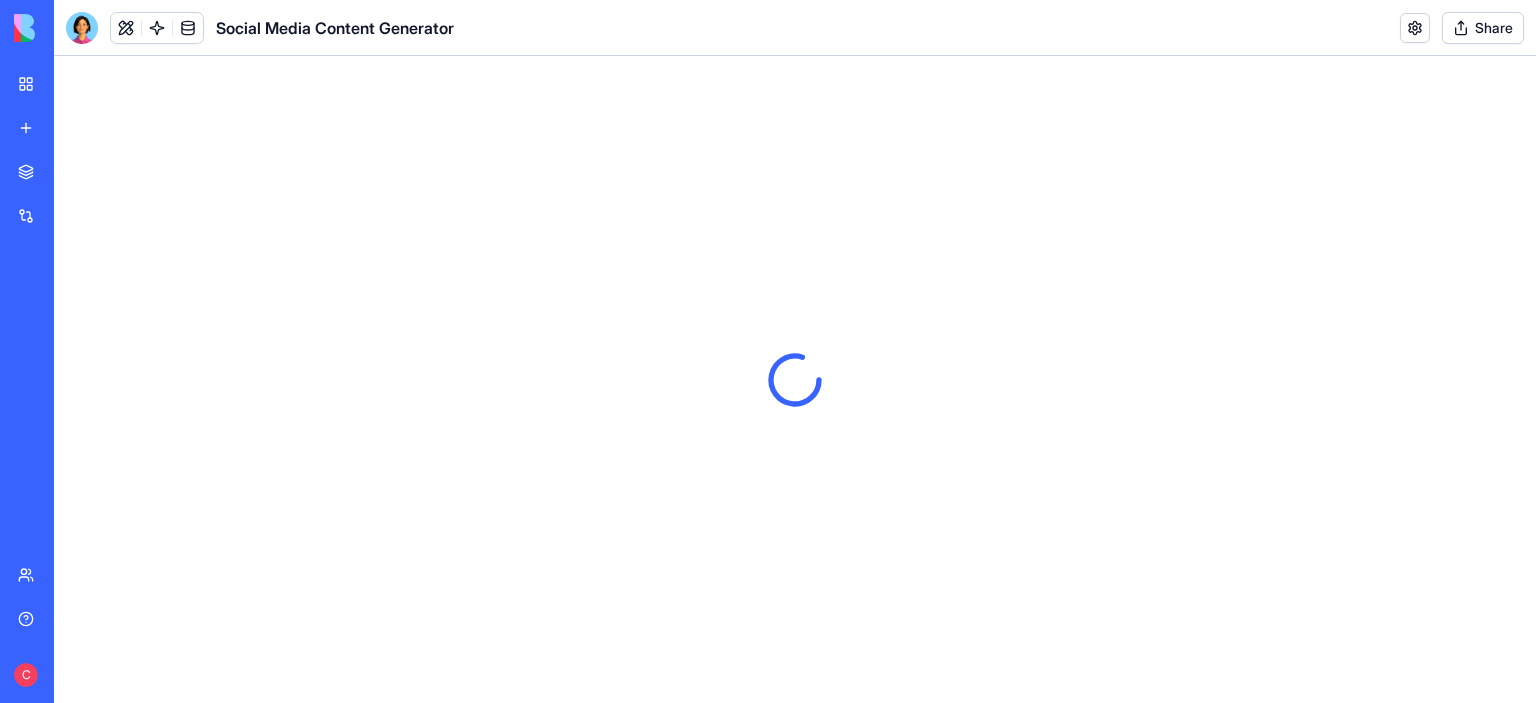 scroll, scrollTop: 0, scrollLeft: 0, axis: both 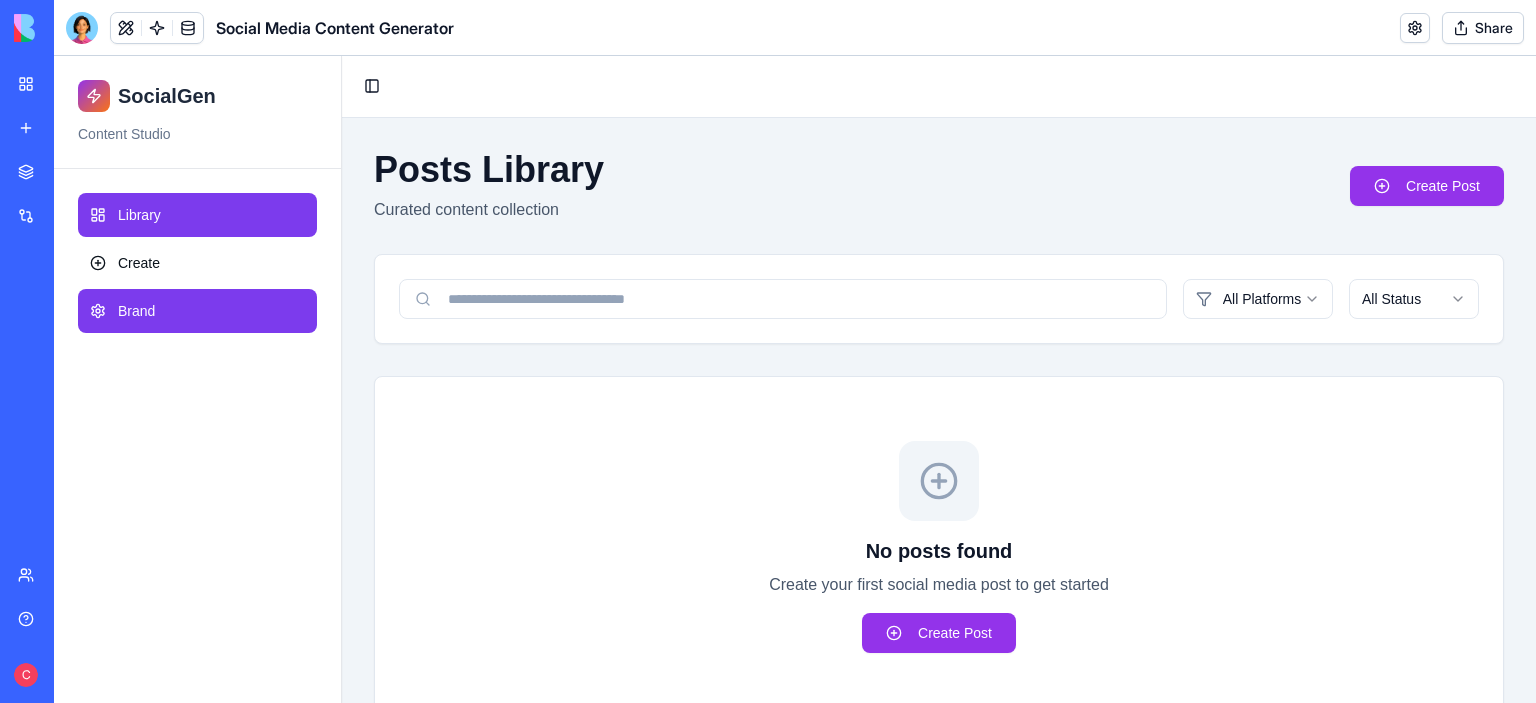 click on "Brand" at bounding box center [136, 311] 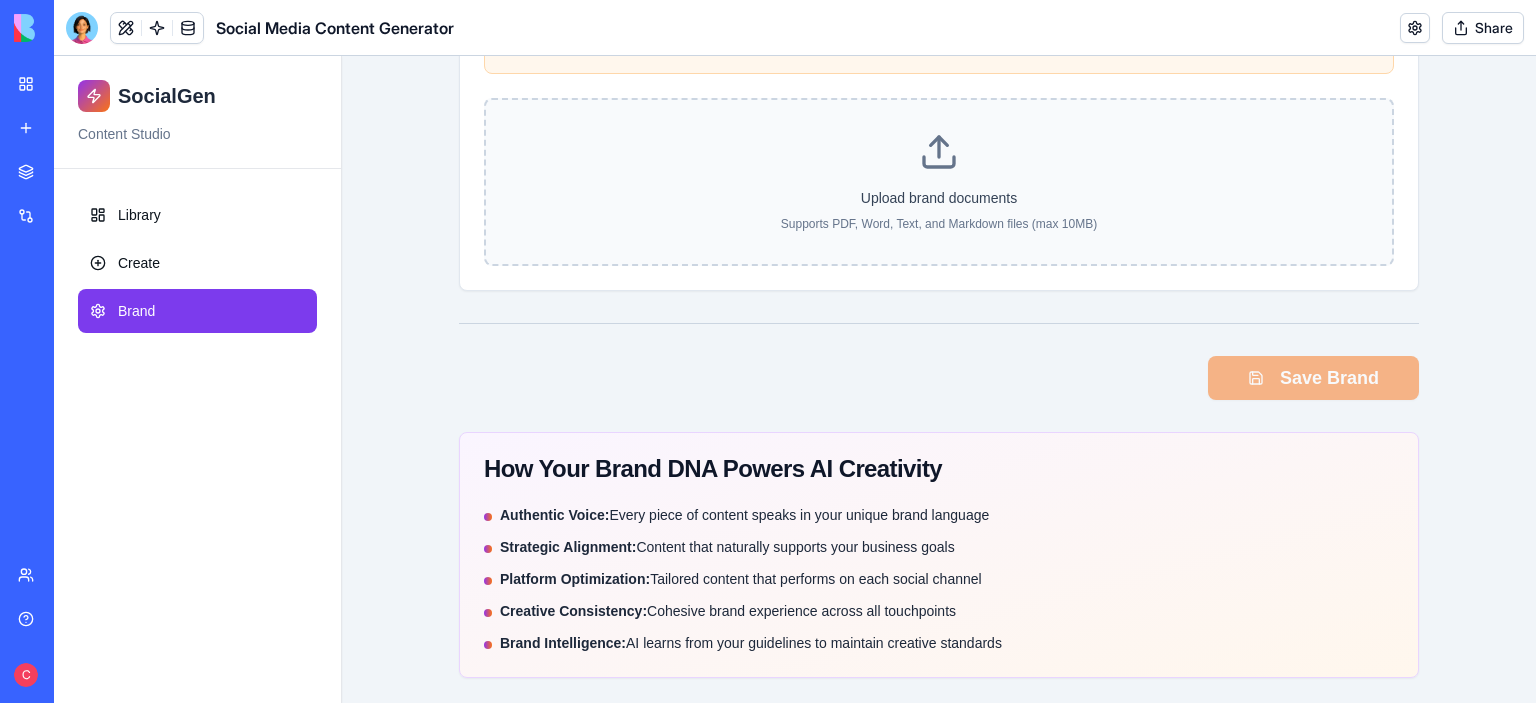 scroll, scrollTop: 1259, scrollLeft: 0, axis: vertical 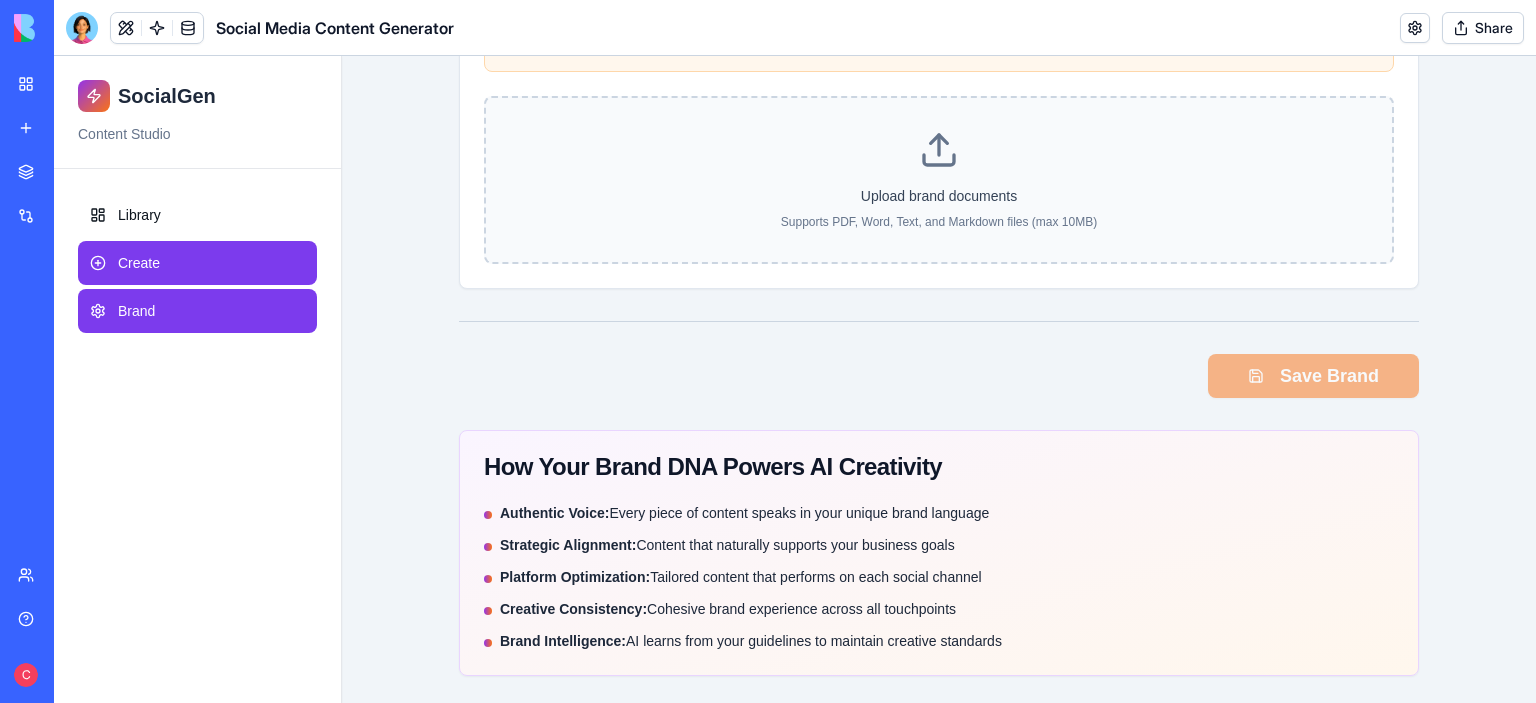 click on "Create" at bounding box center (197, 263) 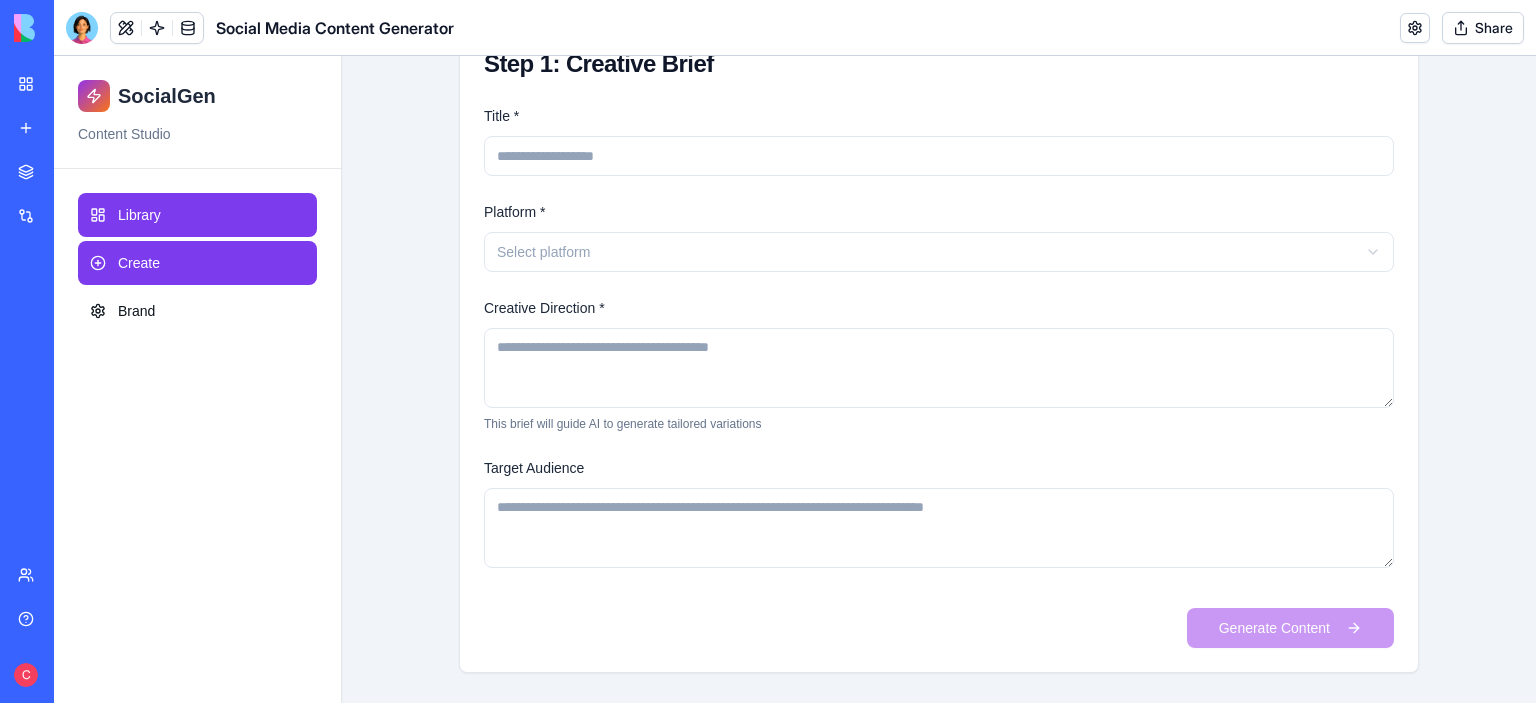 click on "Library" at bounding box center (197, 215) 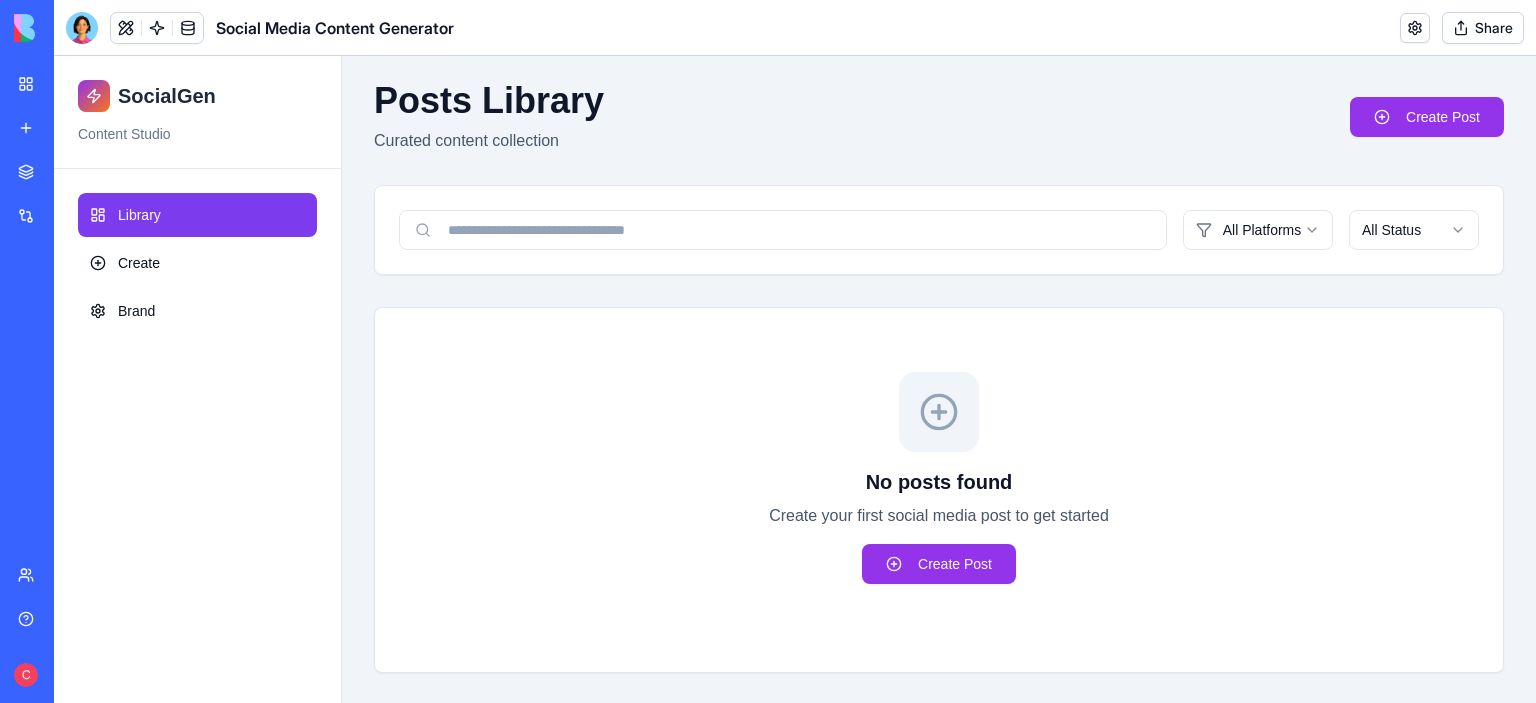 scroll, scrollTop: 0, scrollLeft: 0, axis: both 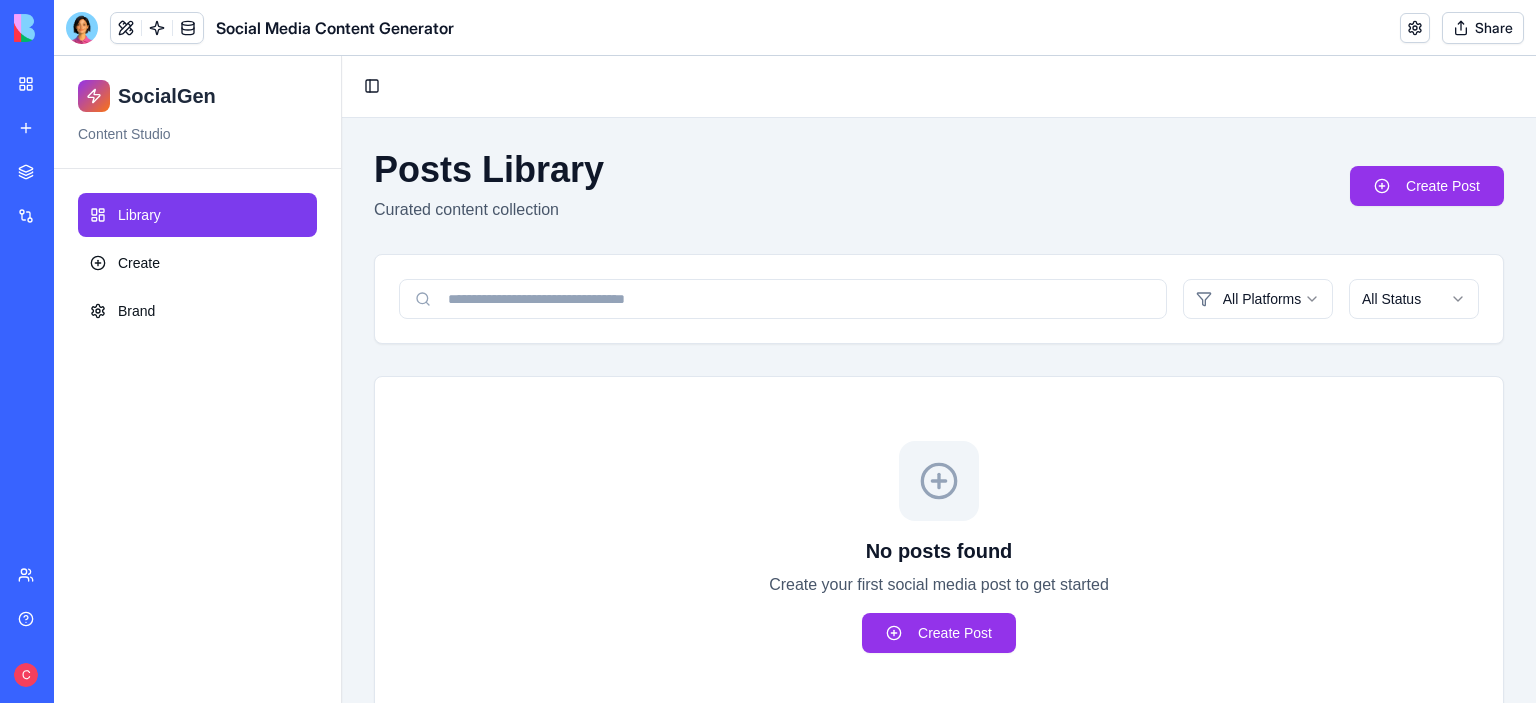 click on "Integrations" at bounding box center [61, 216] 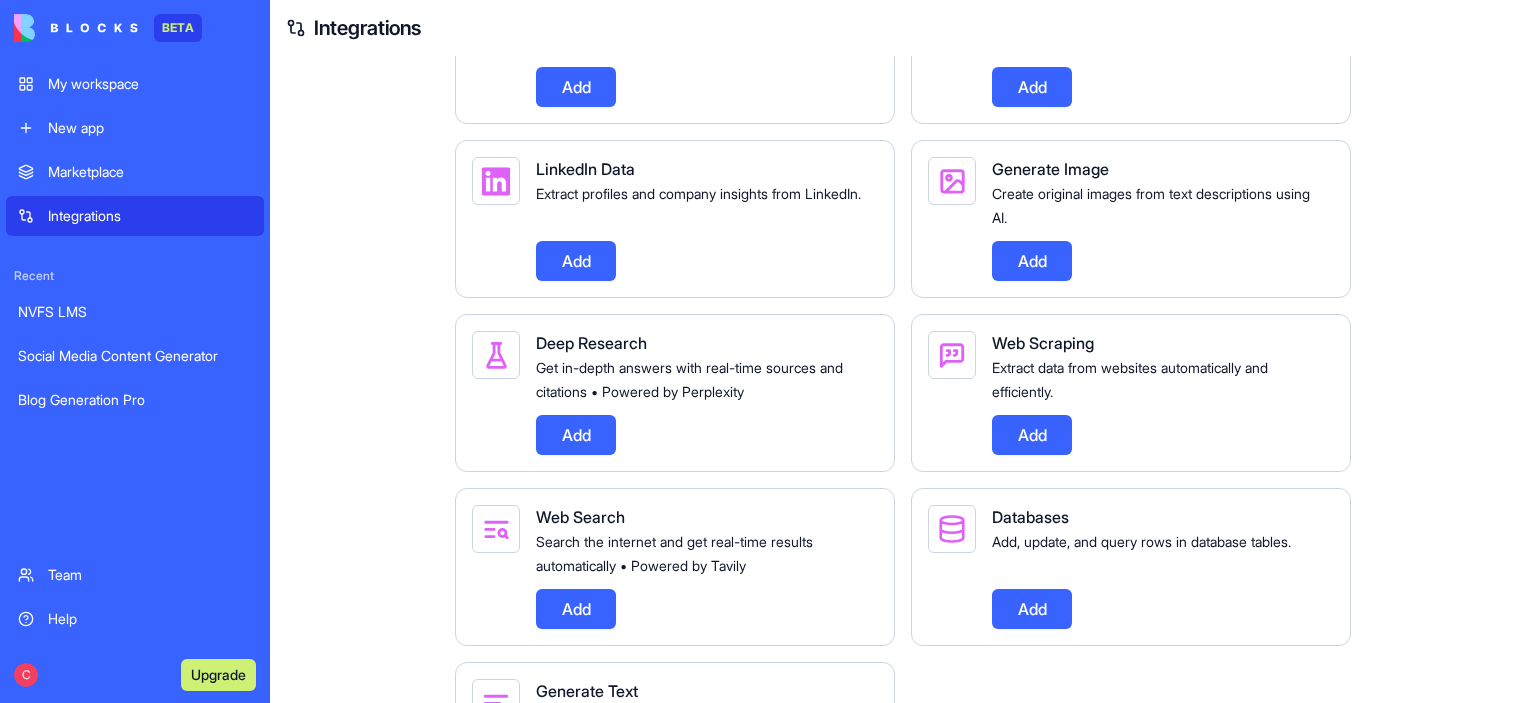 scroll, scrollTop: 2398, scrollLeft: 0, axis: vertical 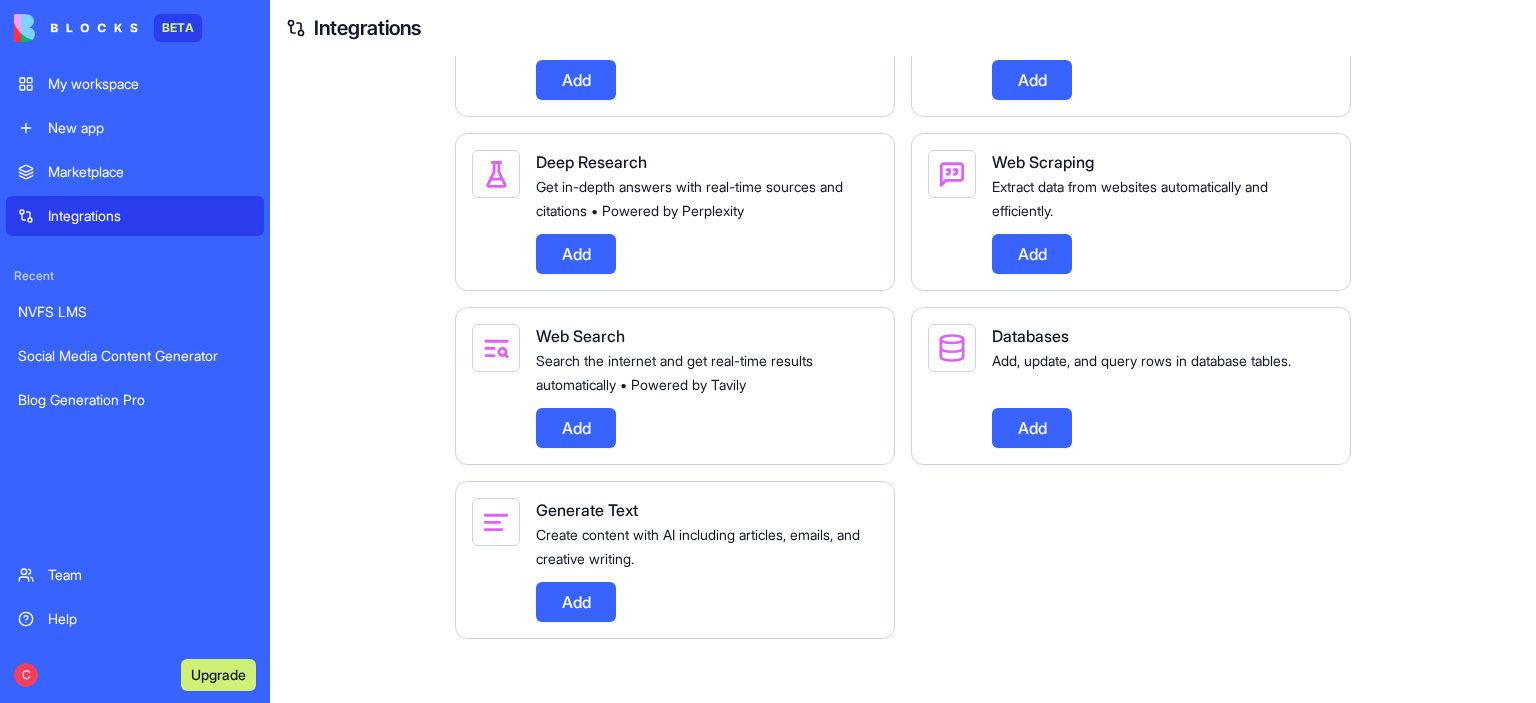 click on "NVFS LMS" at bounding box center (135, 312) 